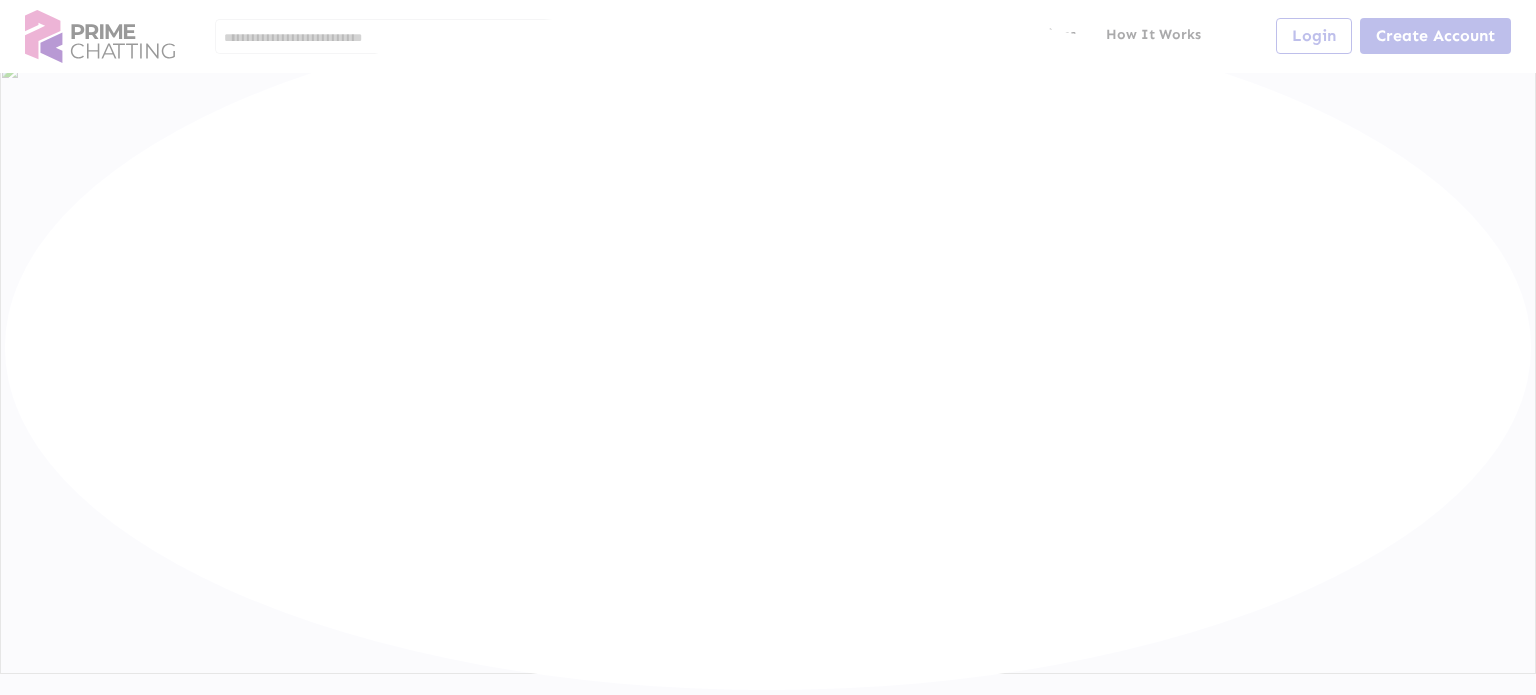 scroll, scrollTop: 0, scrollLeft: 0, axis: both 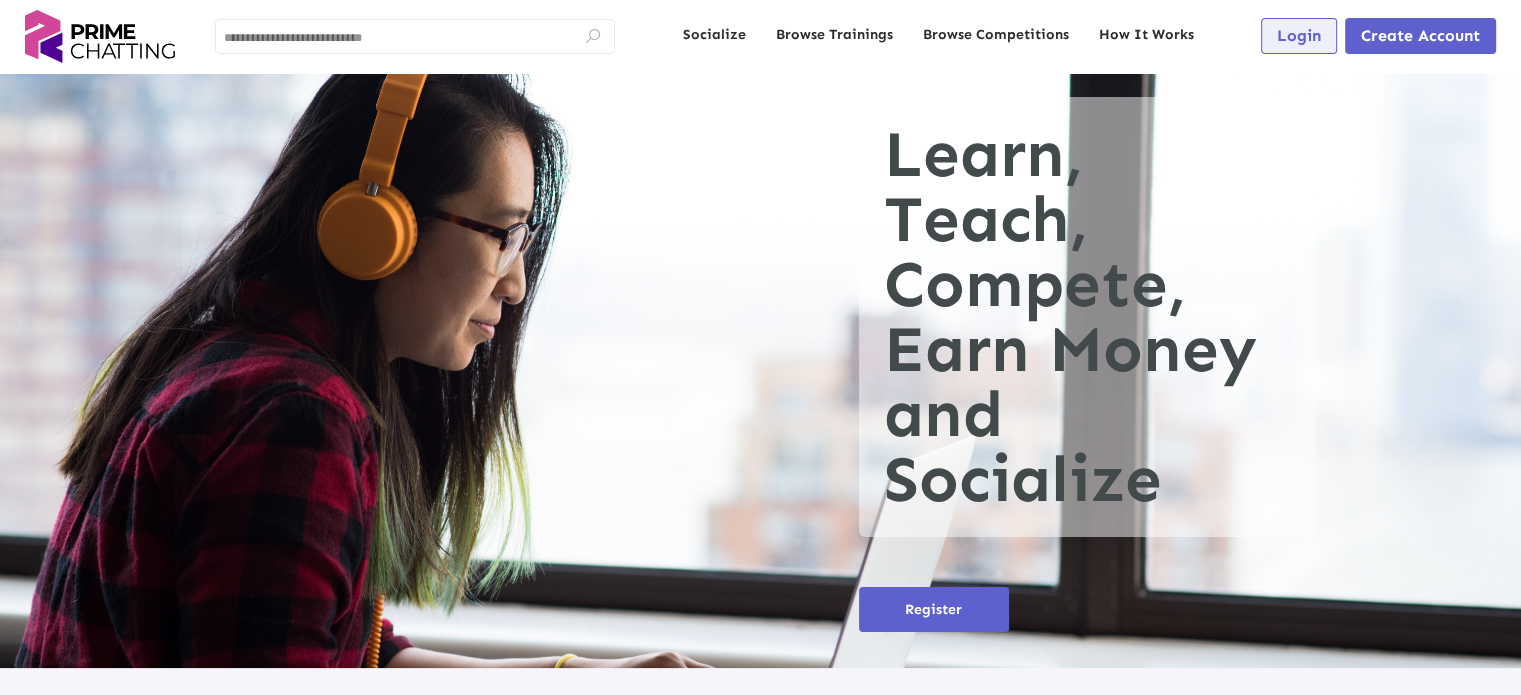 click on "Login" at bounding box center (1299, 35) 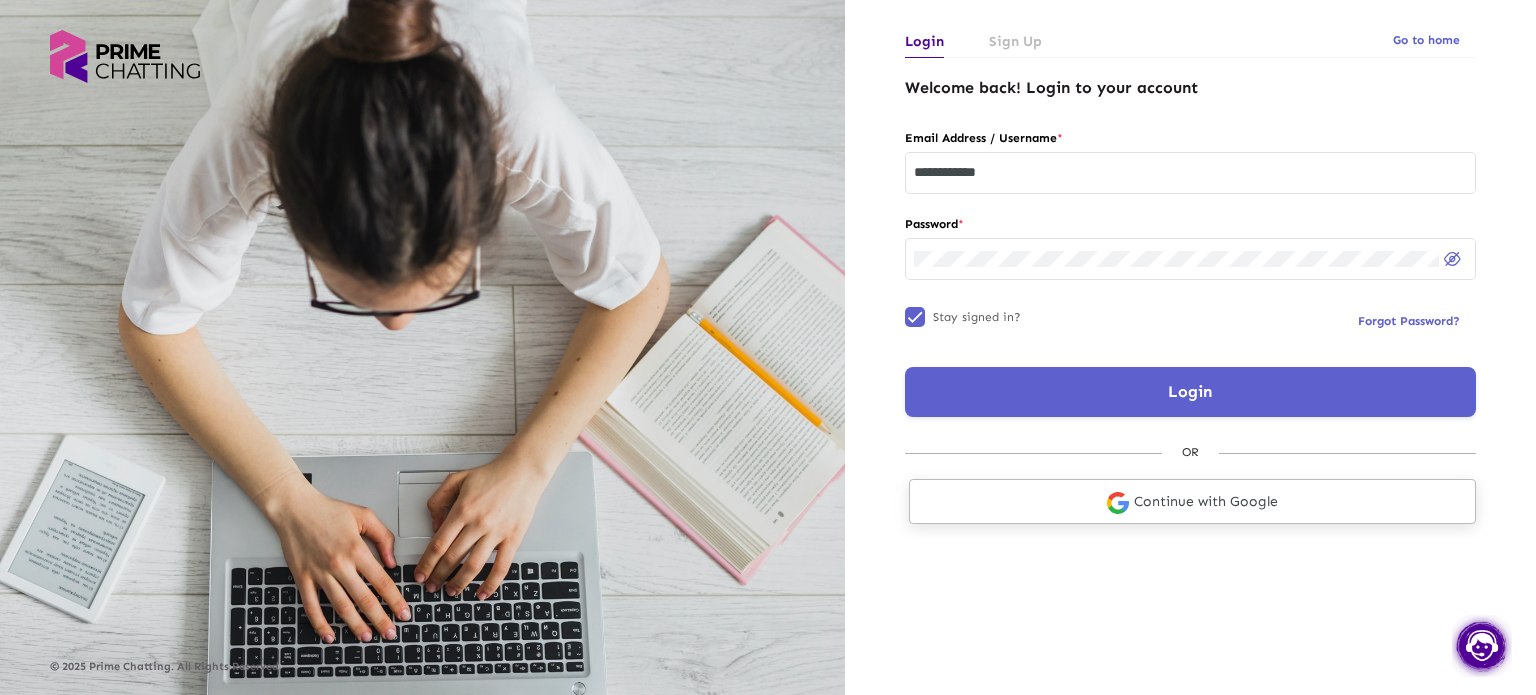 click on "Continue with Google" 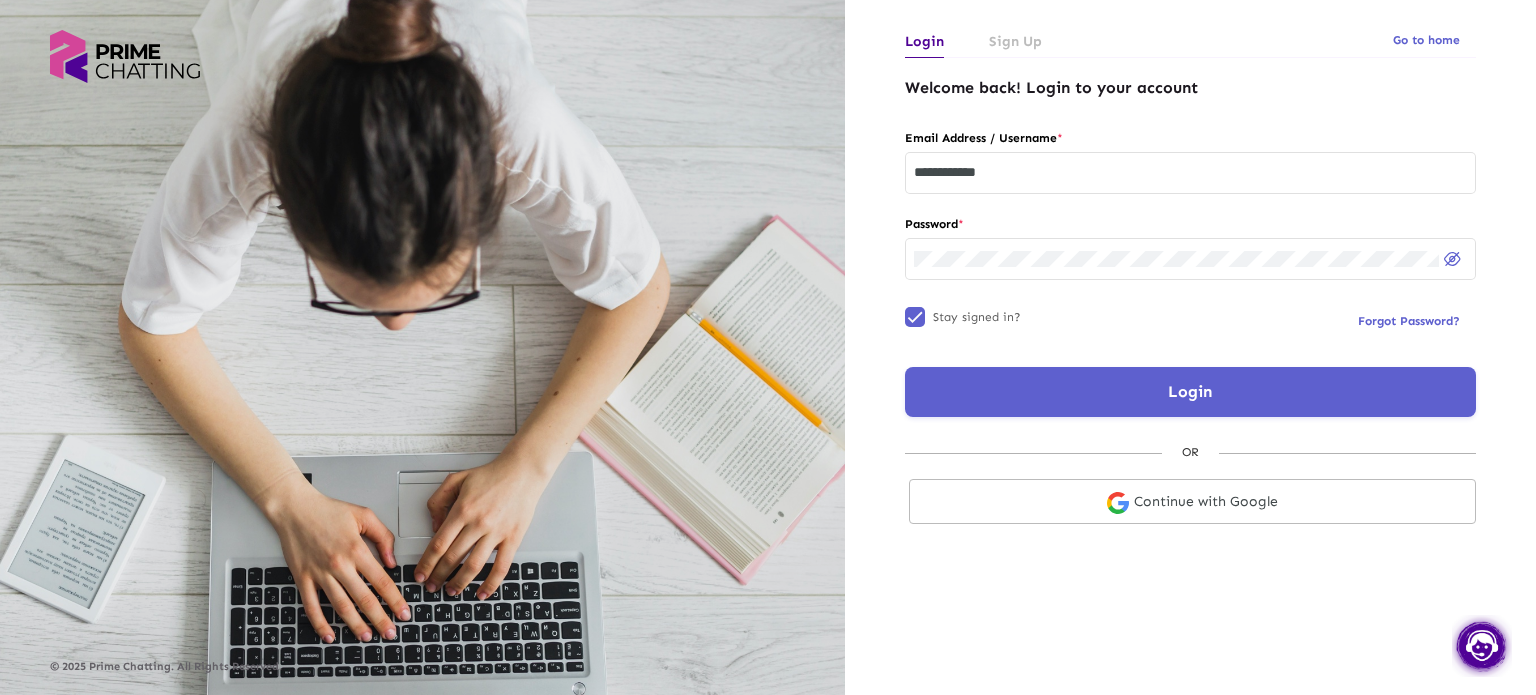 scroll, scrollTop: 0, scrollLeft: 0, axis: both 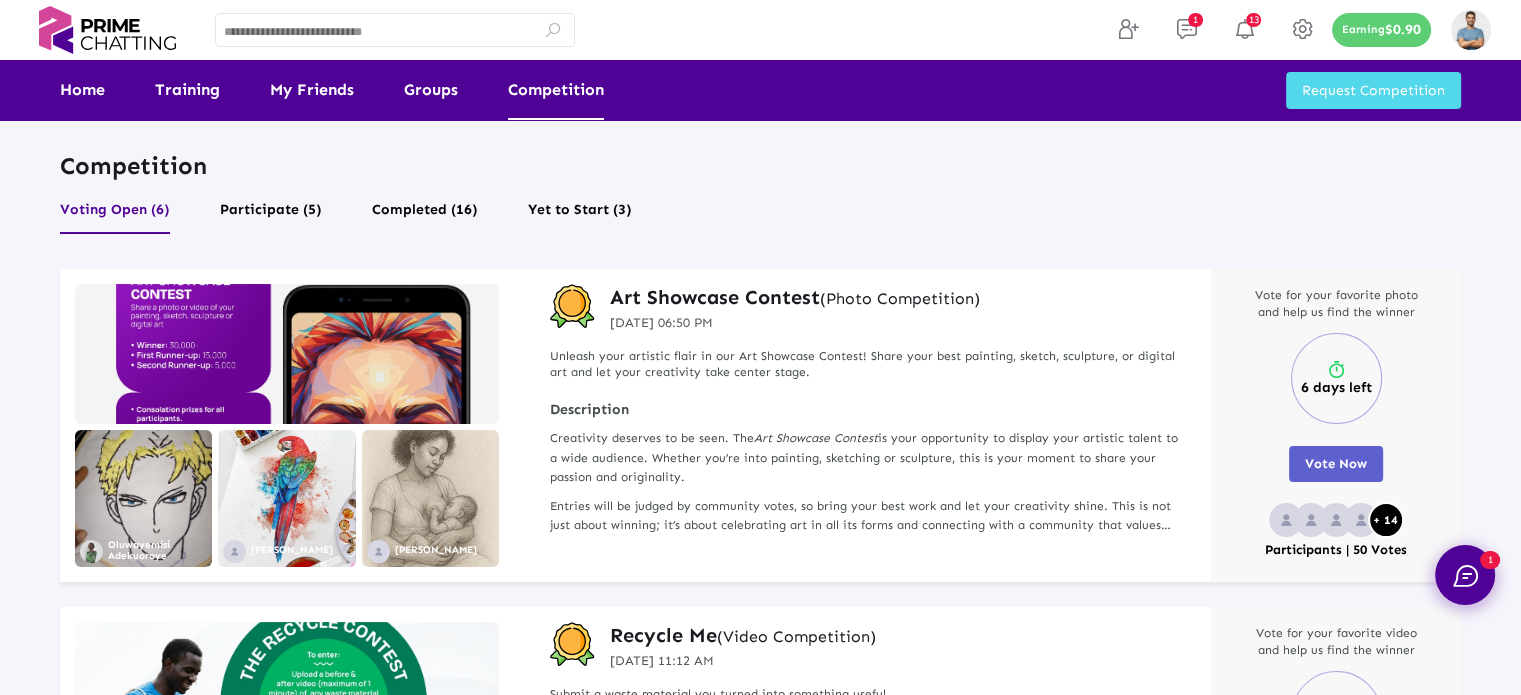 click on "Art Showcase Contest   (Photo Competition)" 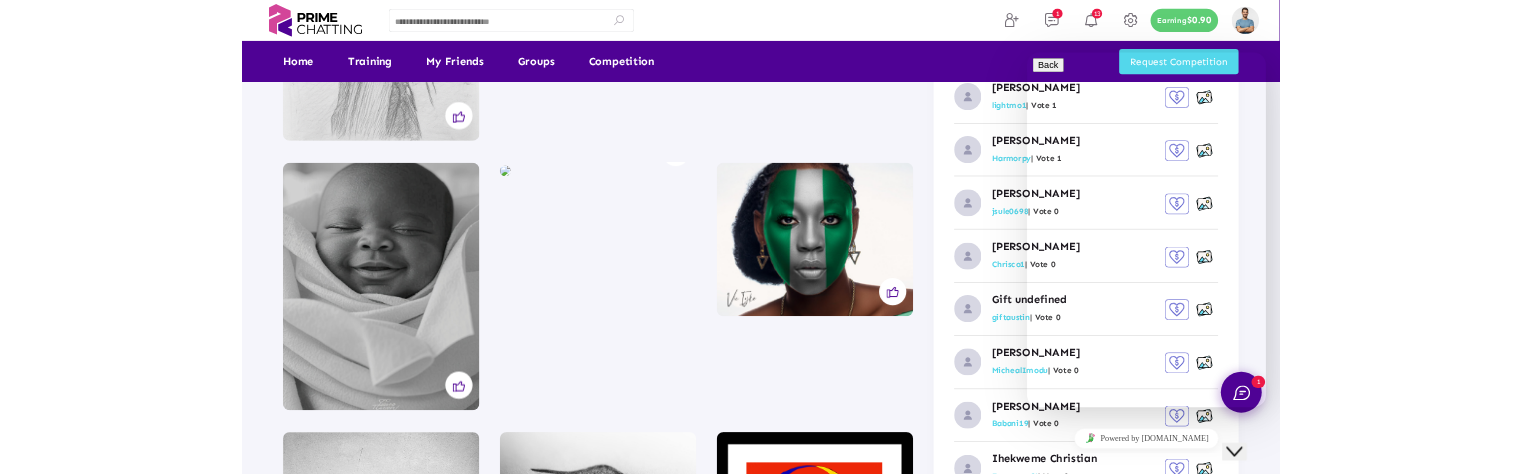 scroll, scrollTop: 2000, scrollLeft: 0, axis: vertical 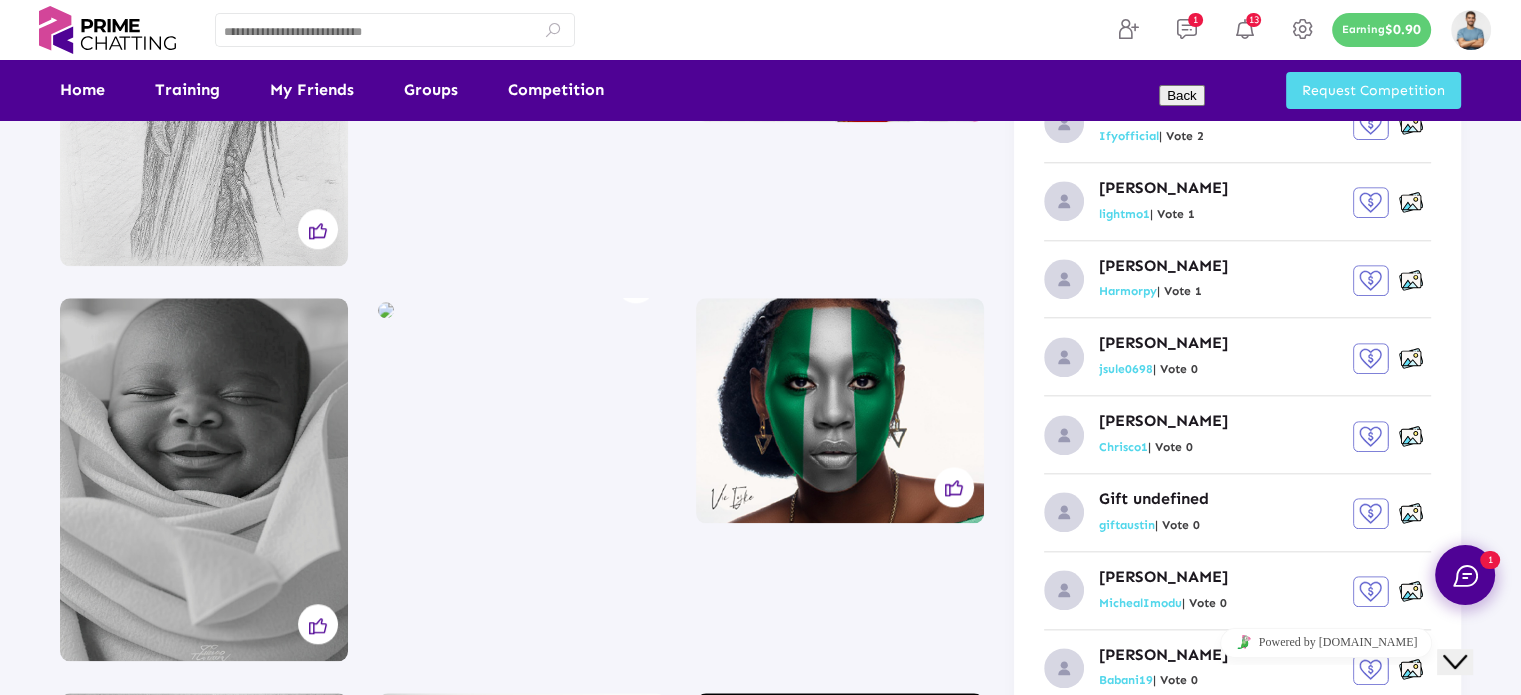 click on "Joshua sule jsule0698 share  Share" 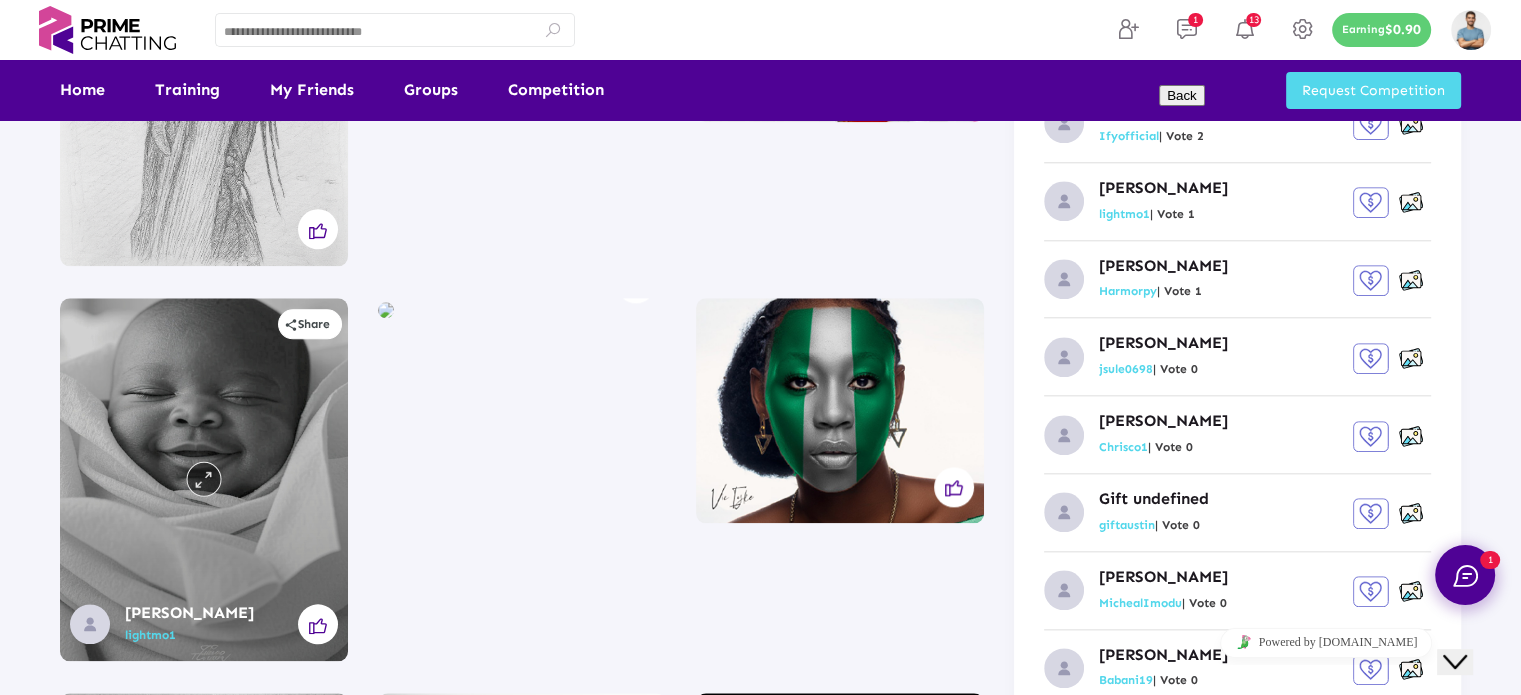 click 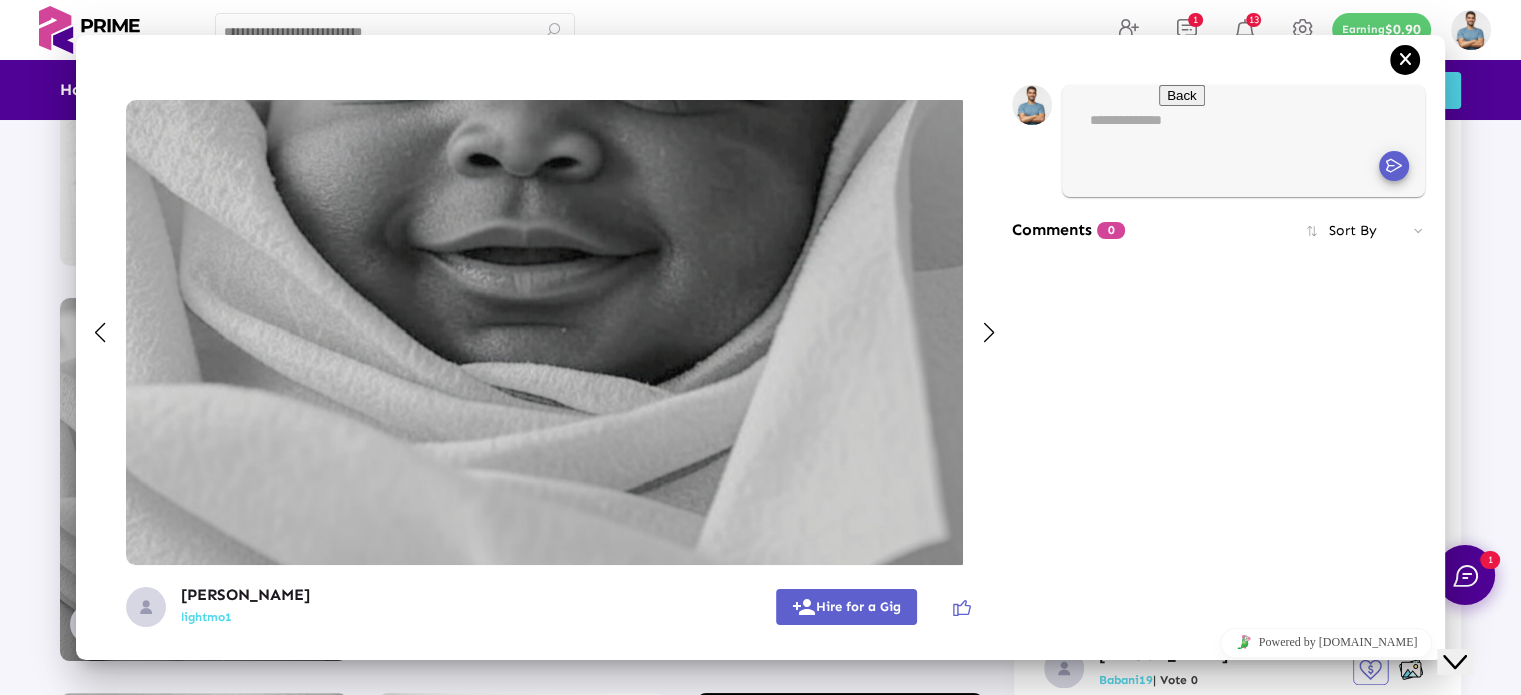 scroll, scrollTop: 0, scrollLeft: 0, axis: both 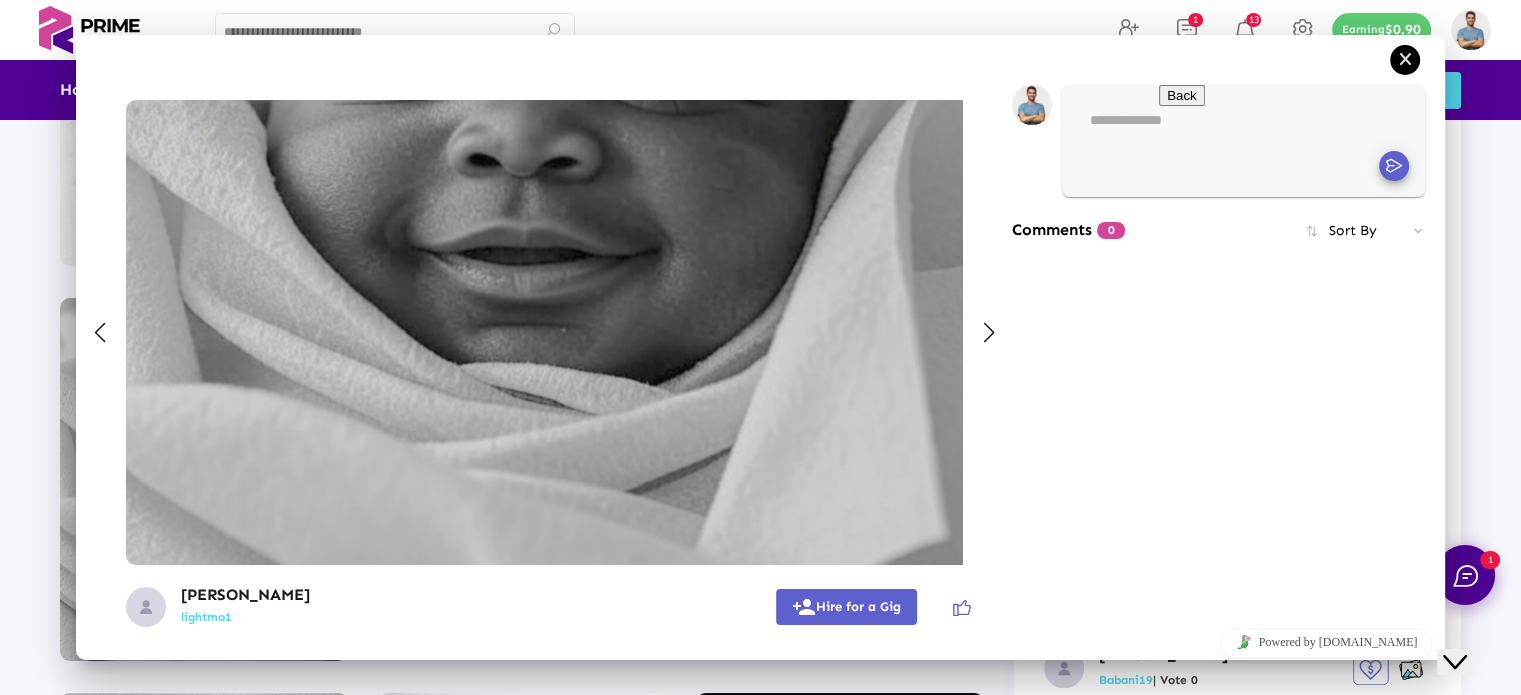 click at bounding box center (988, 333) 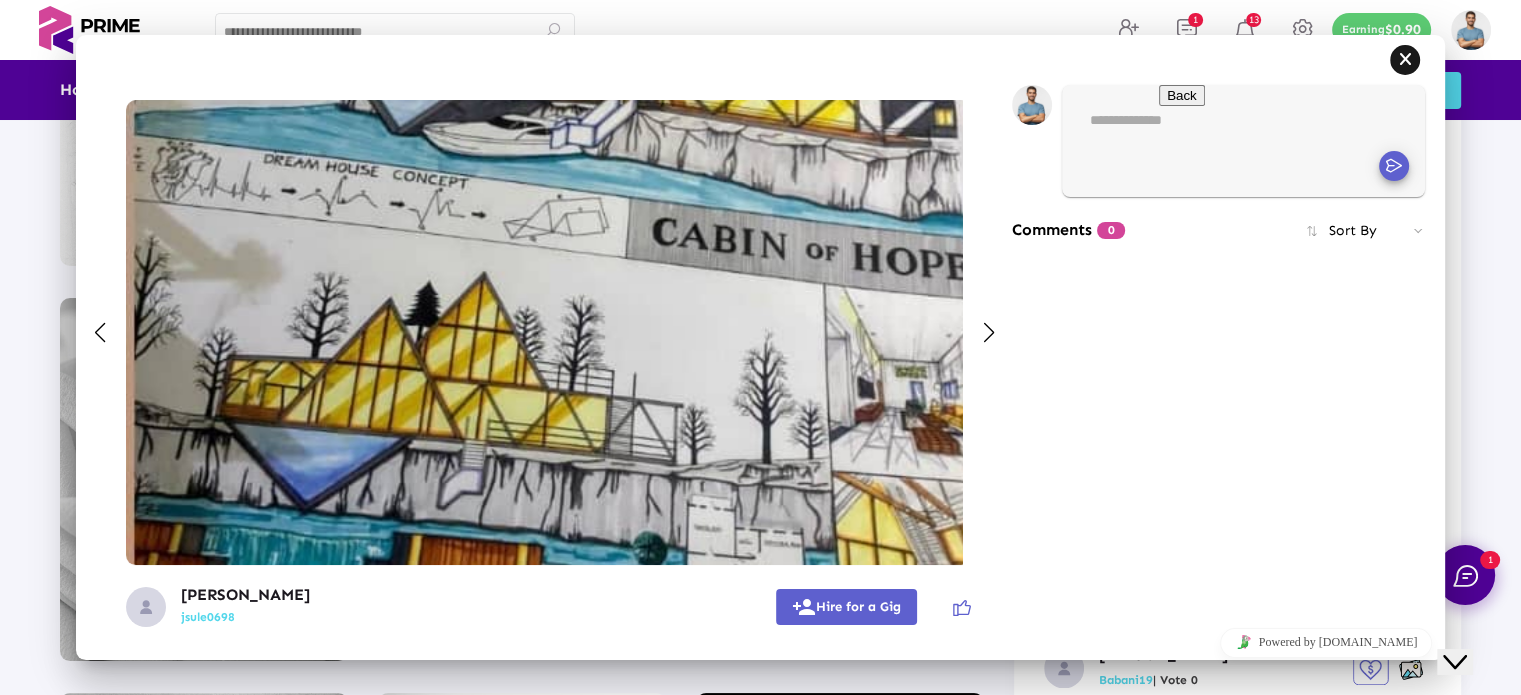 click at bounding box center (1405, 60) 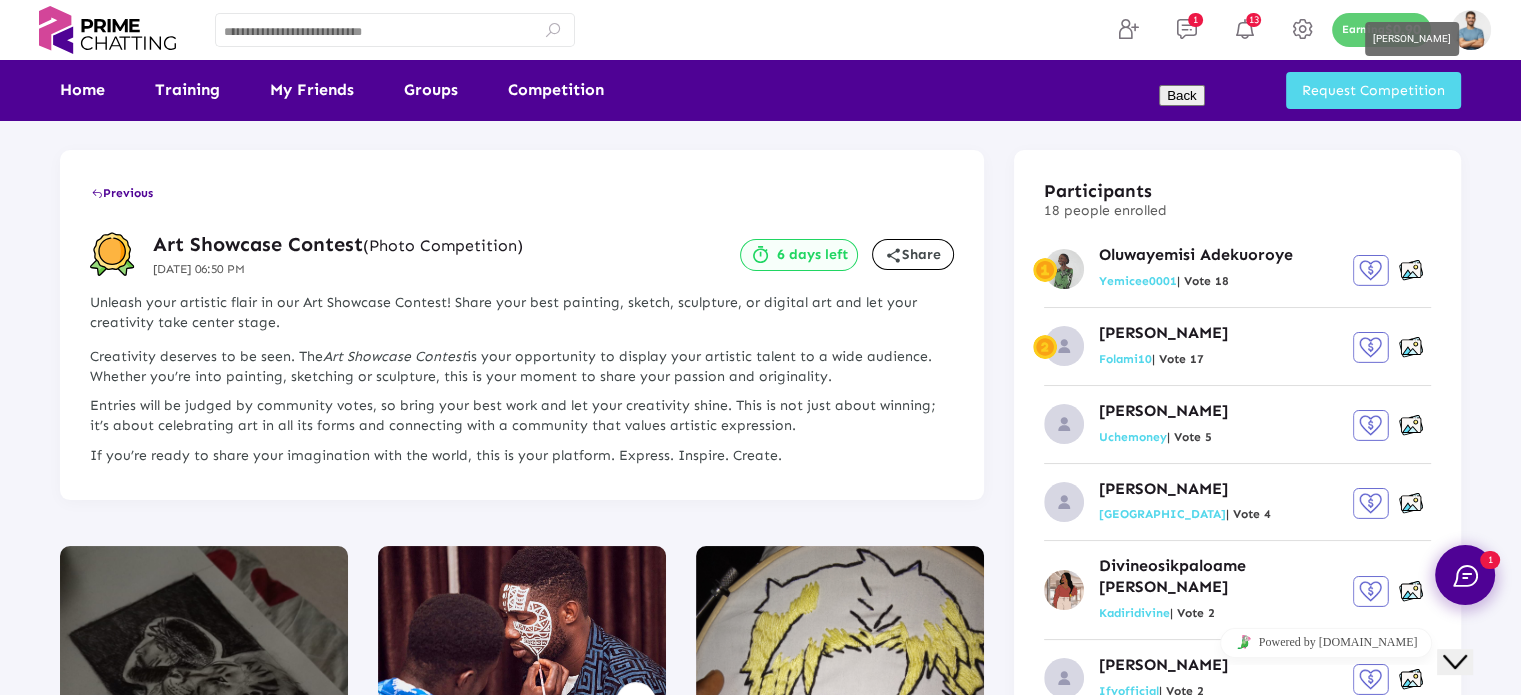 scroll, scrollTop: 2100, scrollLeft: 0, axis: vertical 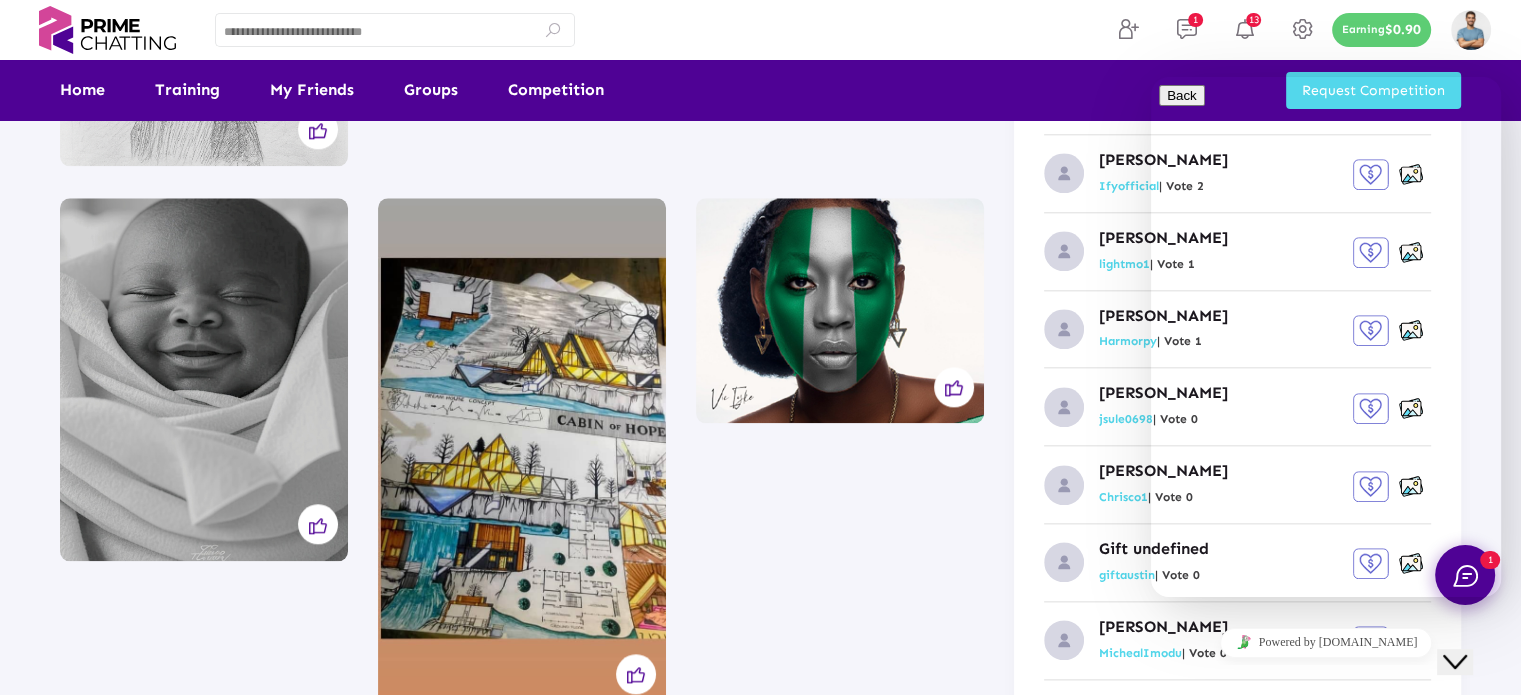 click on "Close Chat This icon closes the chat window." at bounding box center [1455, 662] 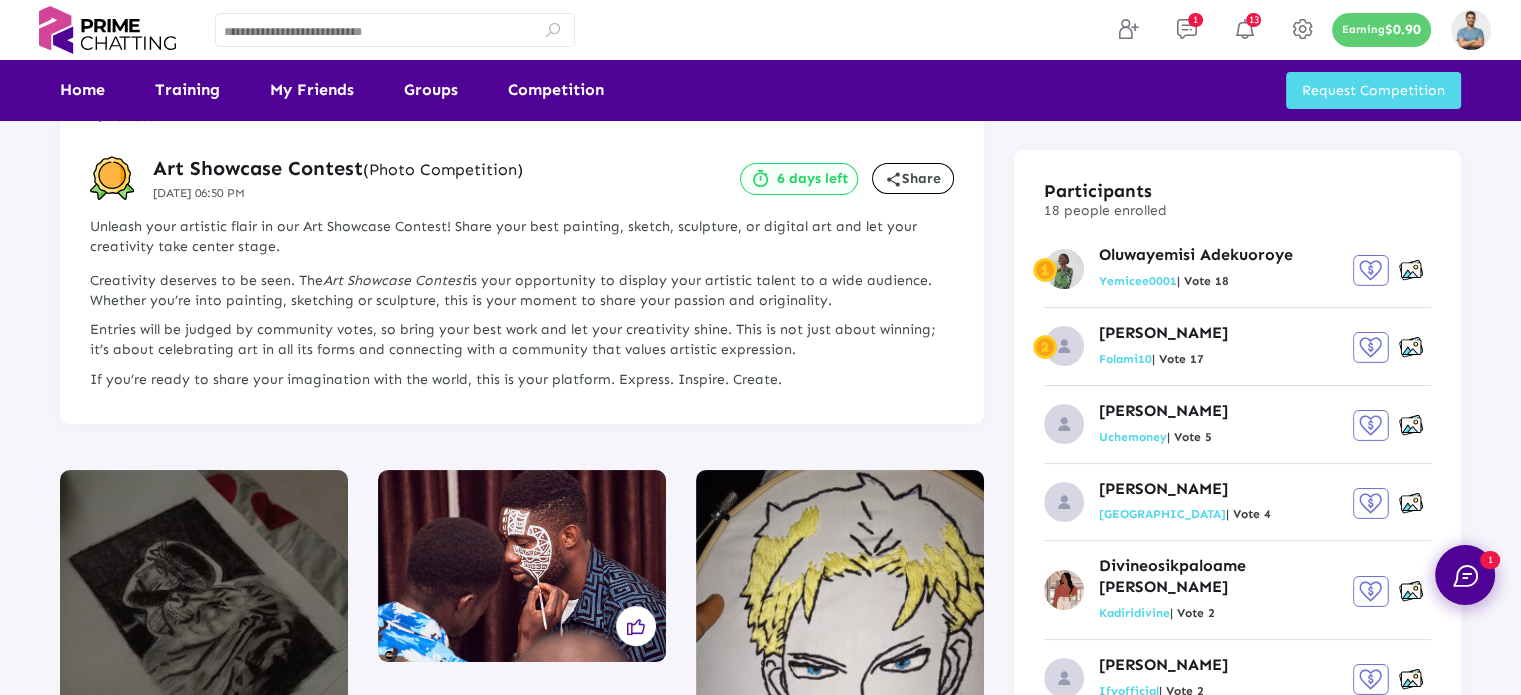 scroll, scrollTop: 0, scrollLeft: 0, axis: both 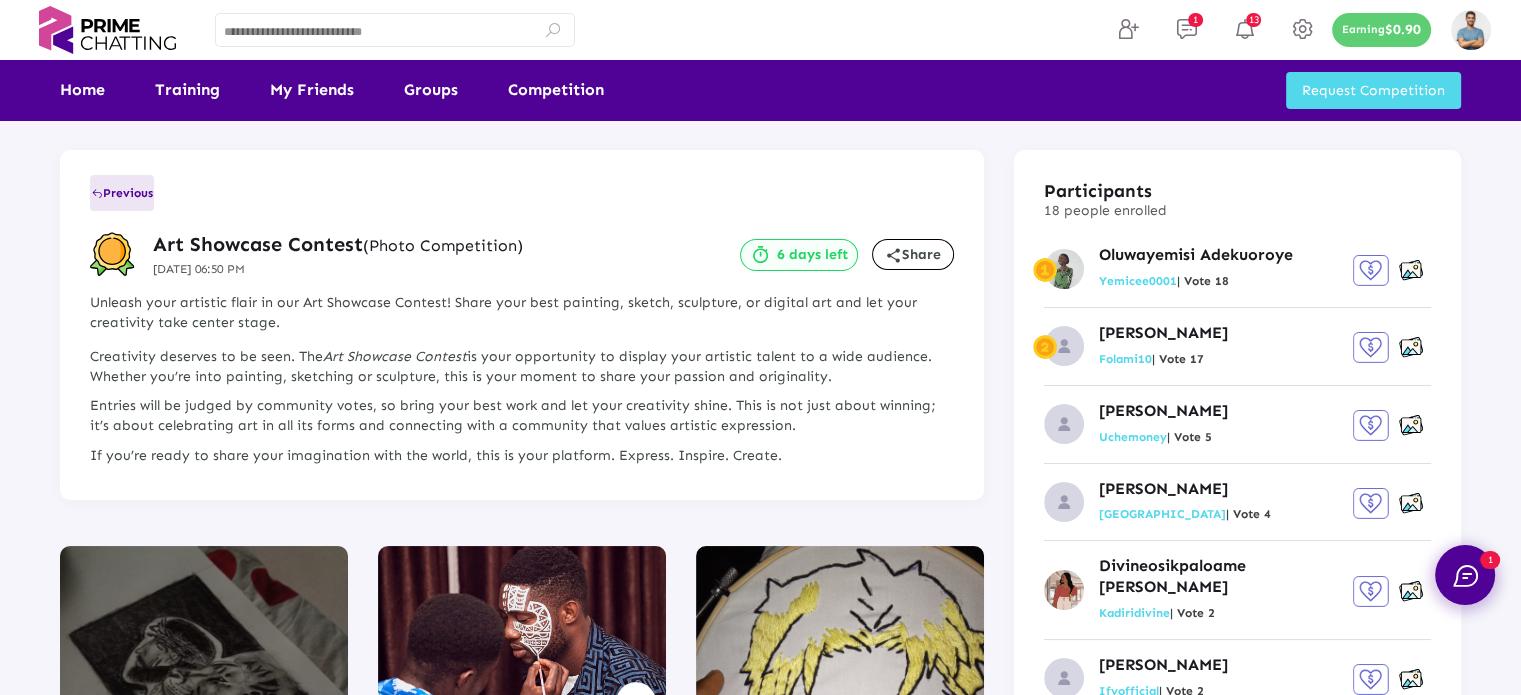 click on "Previous" 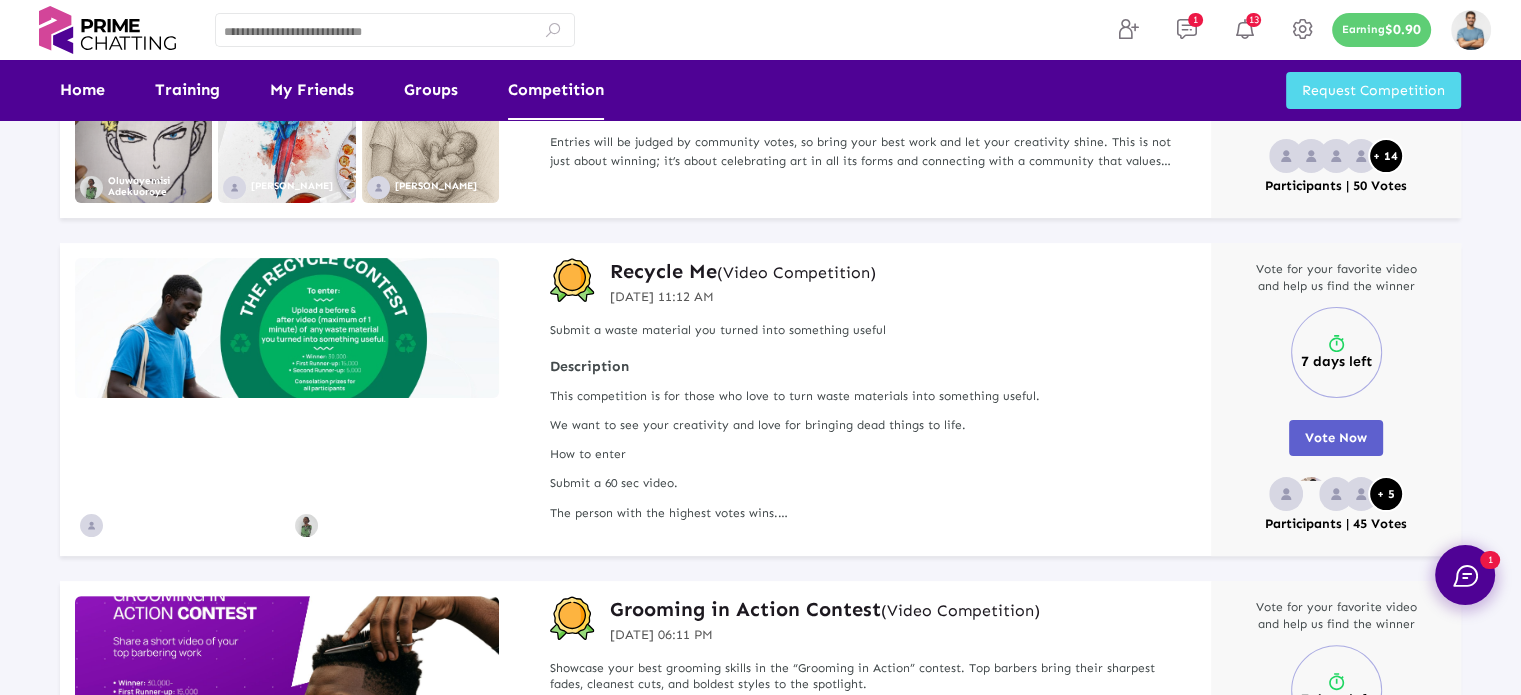 scroll, scrollTop: 0, scrollLeft: 0, axis: both 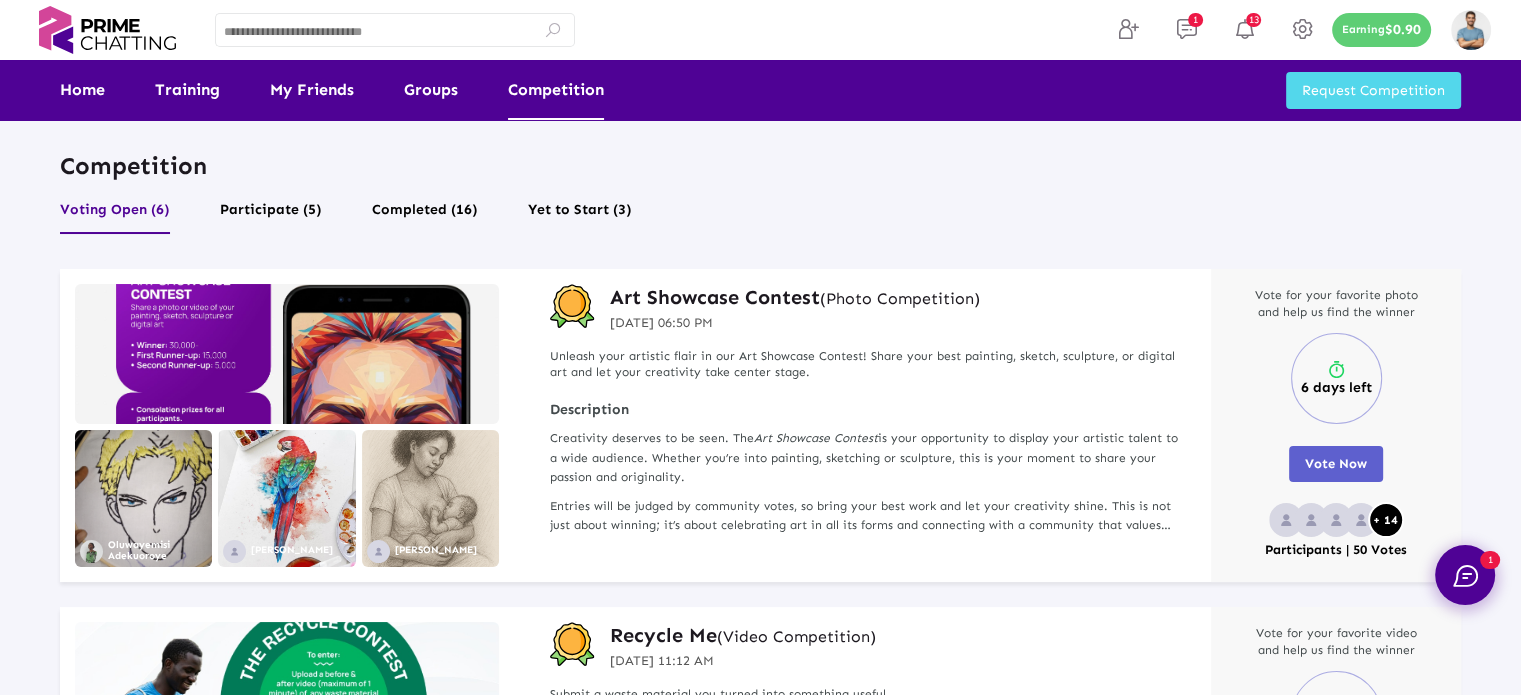 click on "Vote Now" 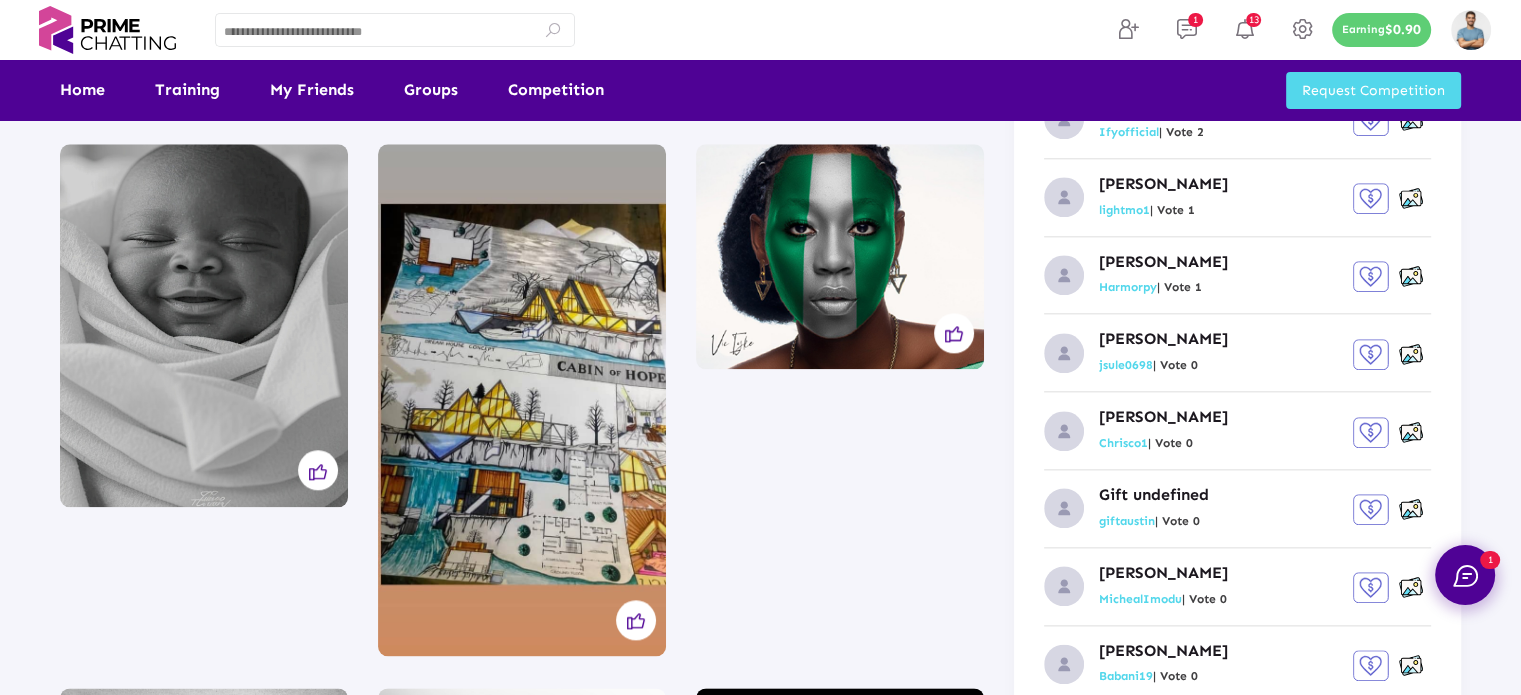 scroll, scrollTop: 2300, scrollLeft: 0, axis: vertical 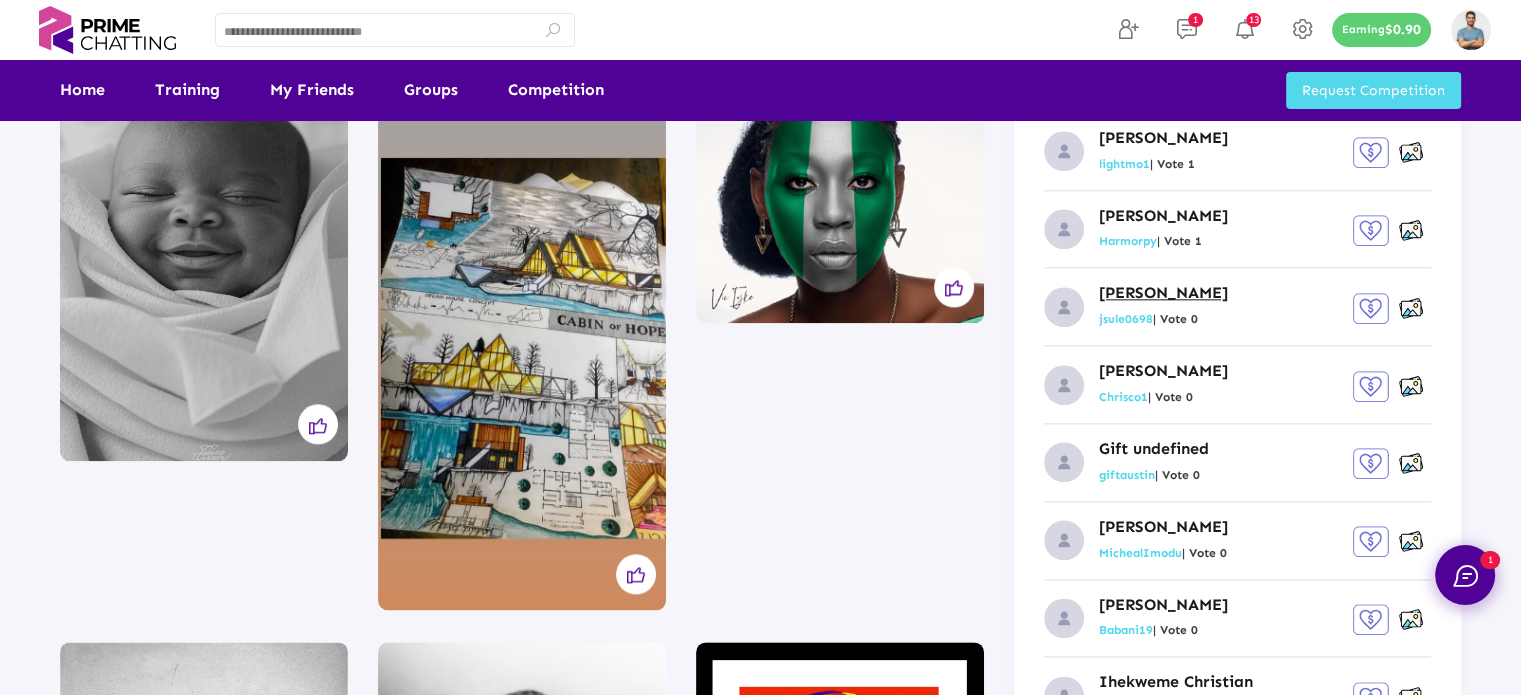 click on "Joshua sule" 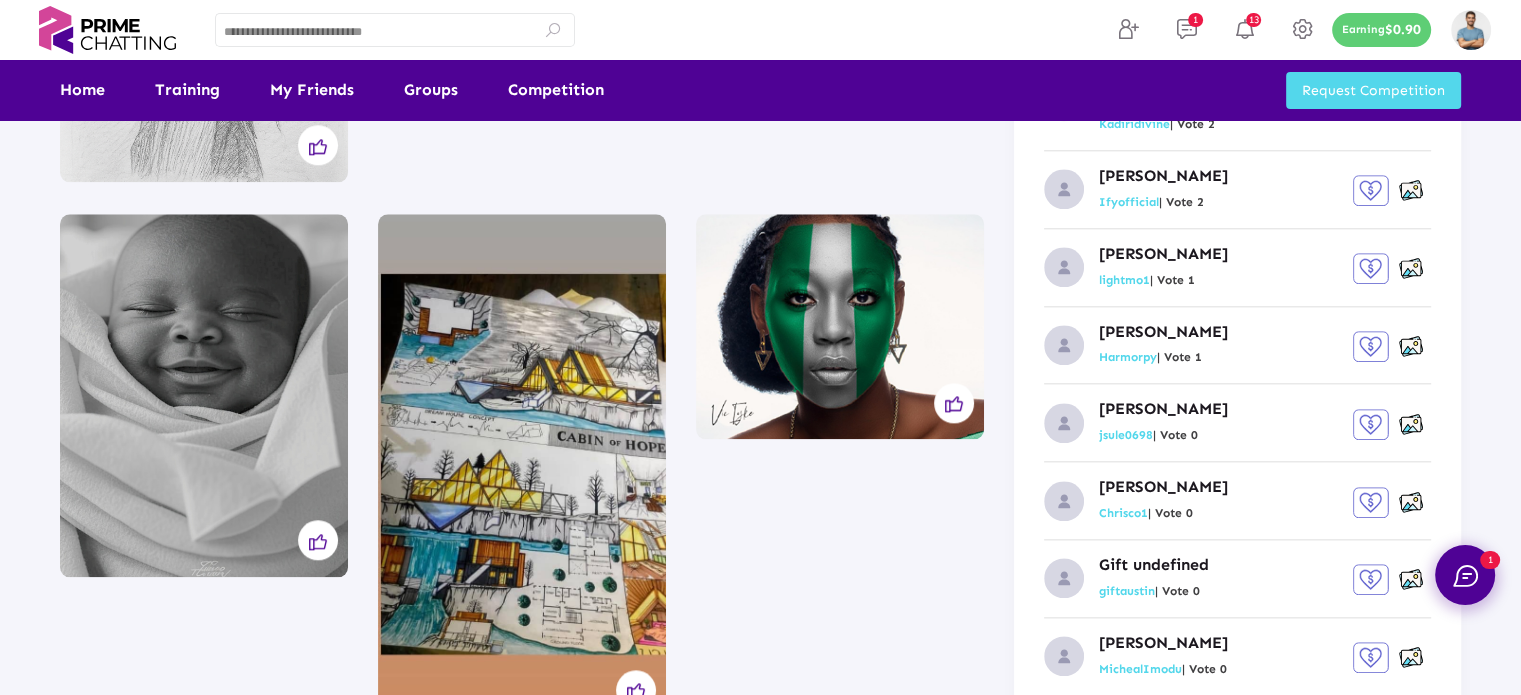 scroll, scrollTop: 2200, scrollLeft: 0, axis: vertical 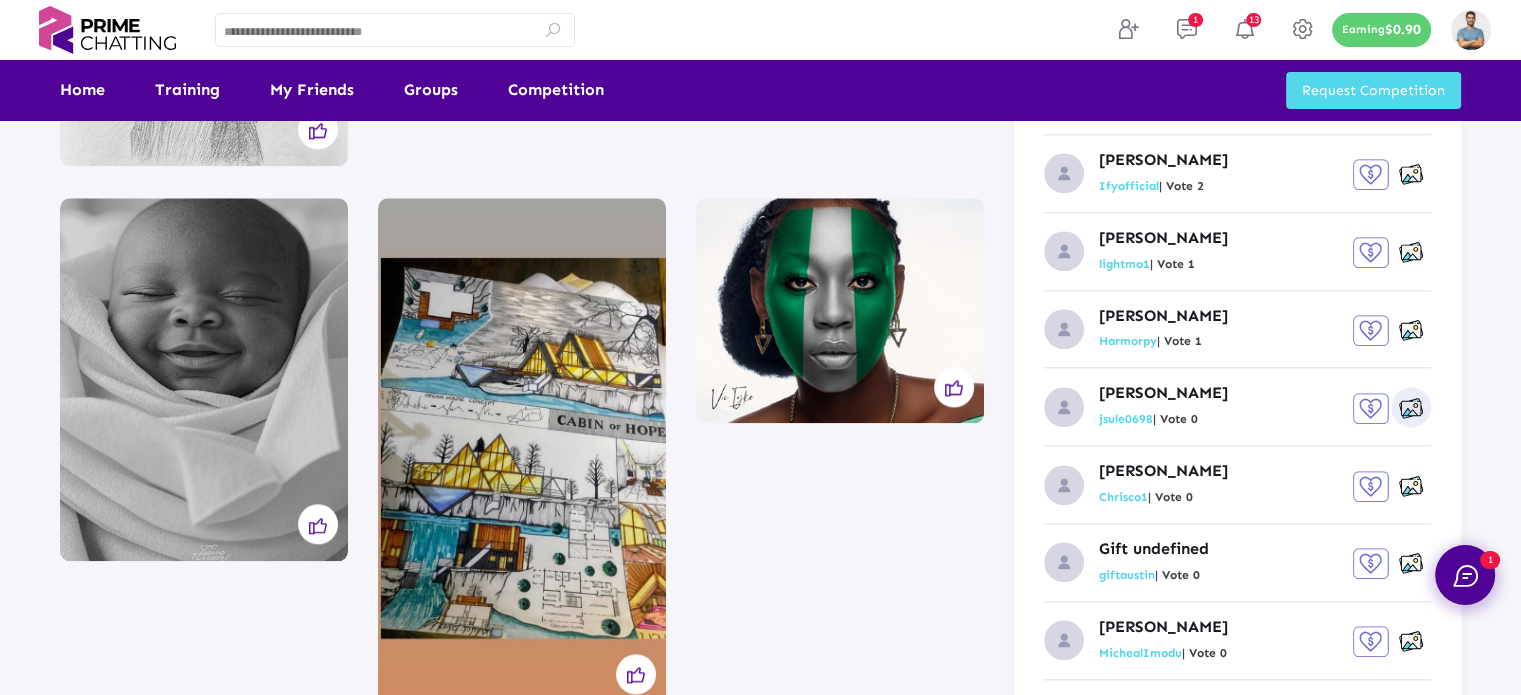 click 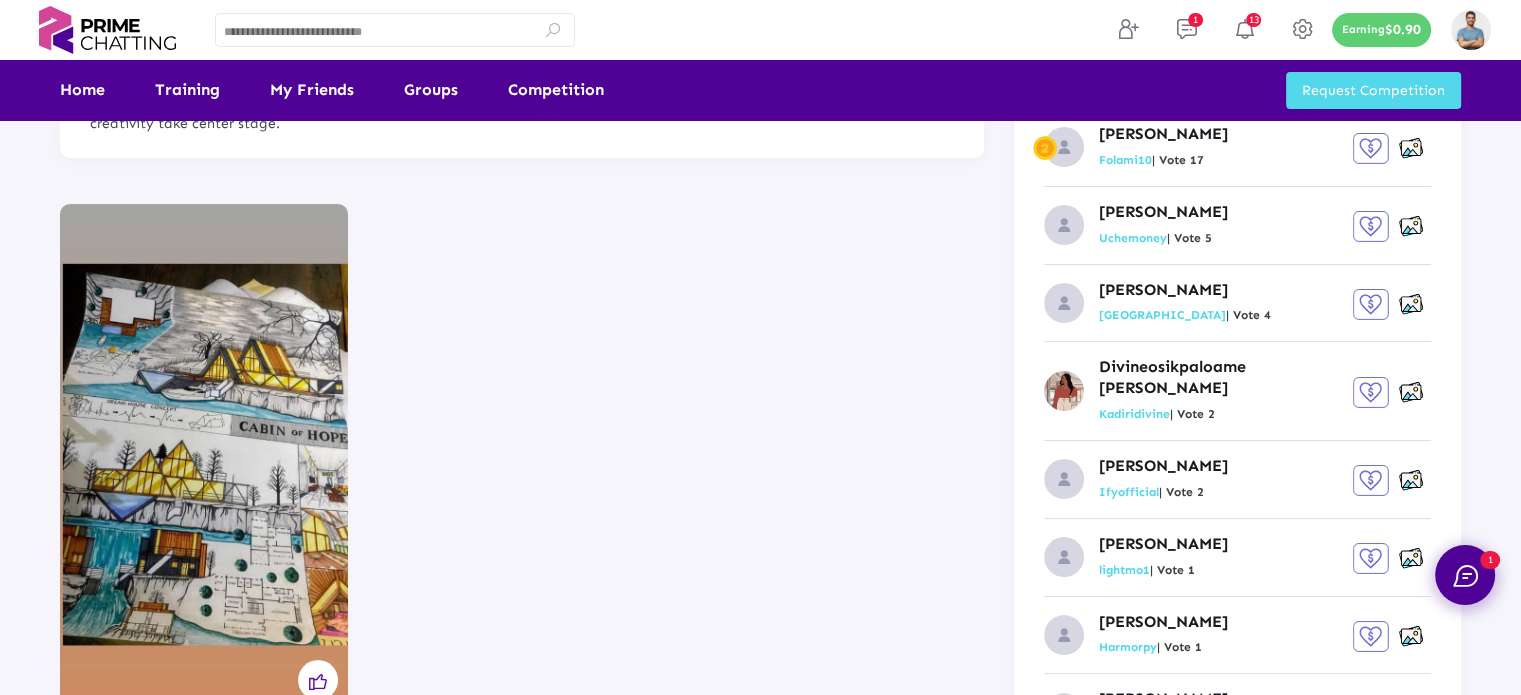 scroll, scrollTop: 0, scrollLeft: 0, axis: both 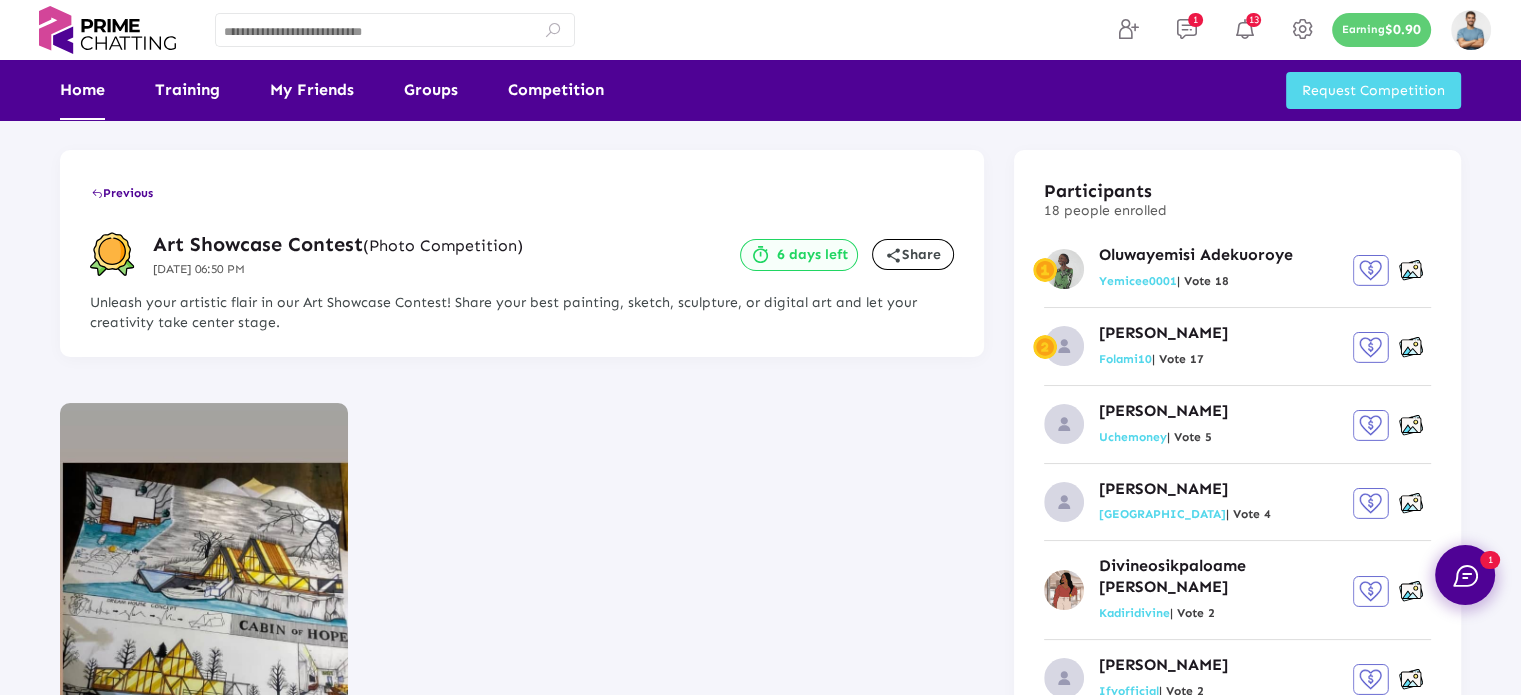 click on "Home" at bounding box center (82, 90) 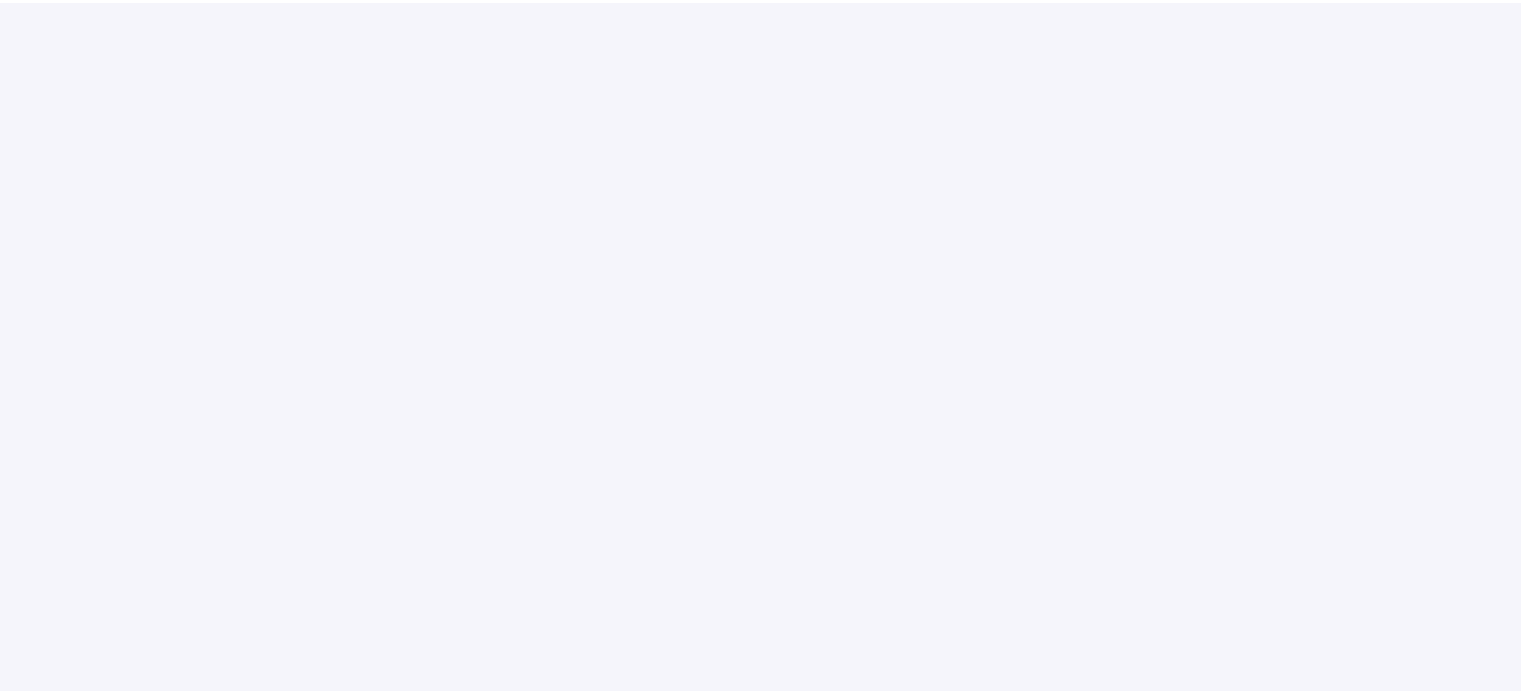 scroll, scrollTop: 0, scrollLeft: 0, axis: both 